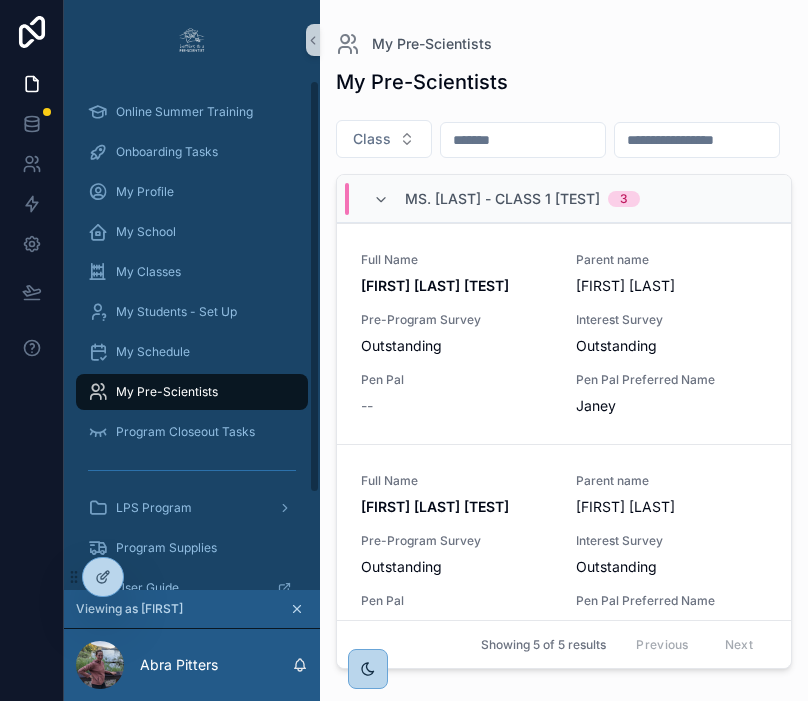 scroll, scrollTop: 0, scrollLeft: 0, axis: both 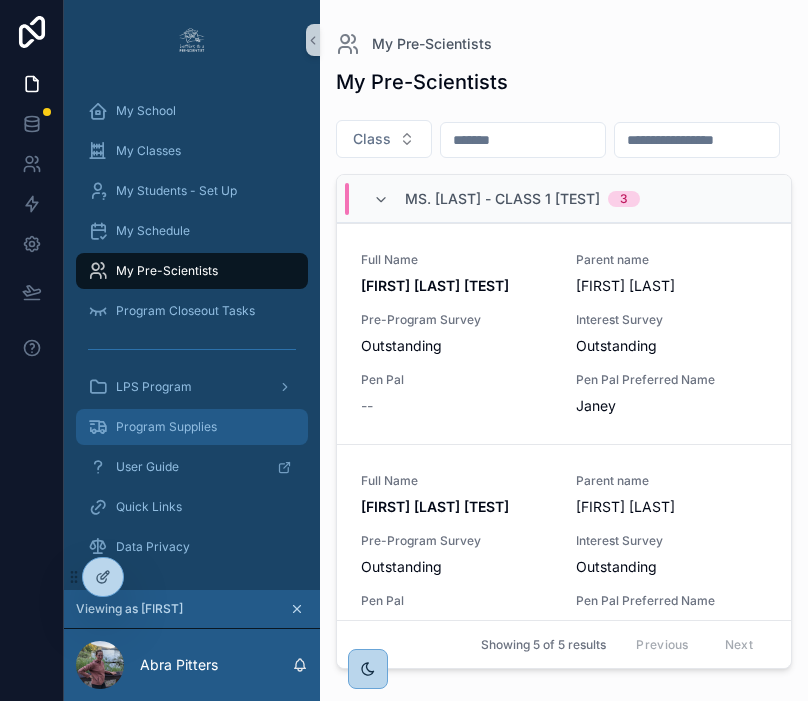 click on "Program Supplies" at bounding box center (192, 427) 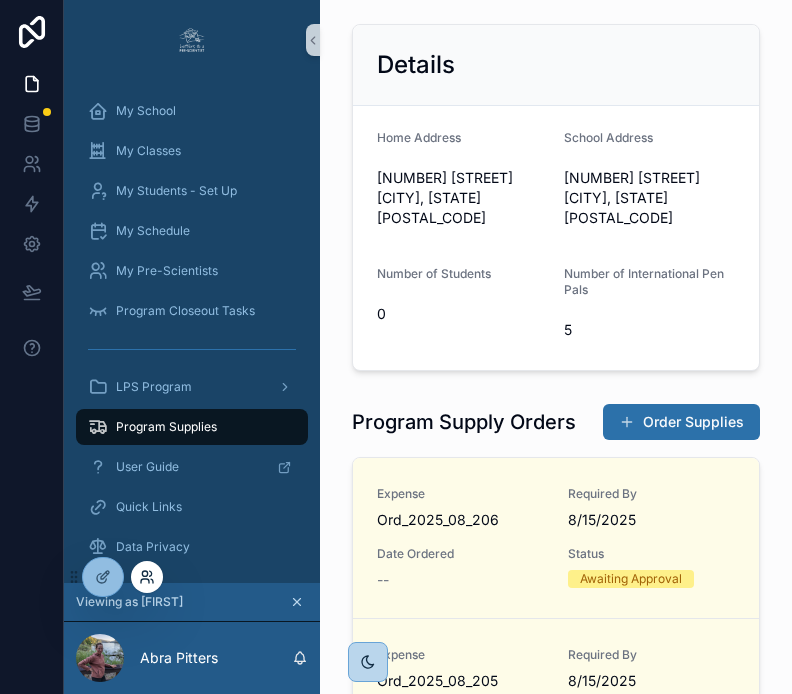 click 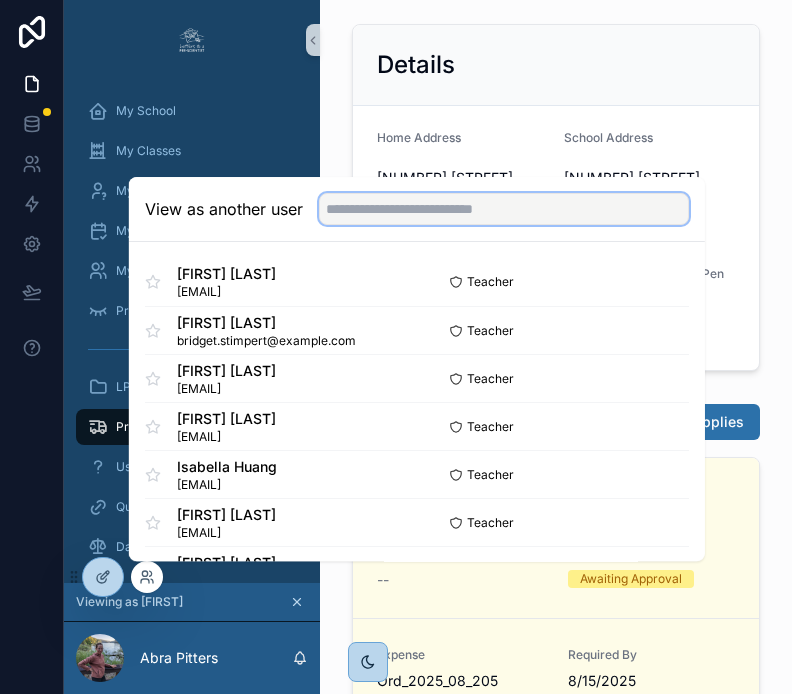 click at bounding box center (504, 209) 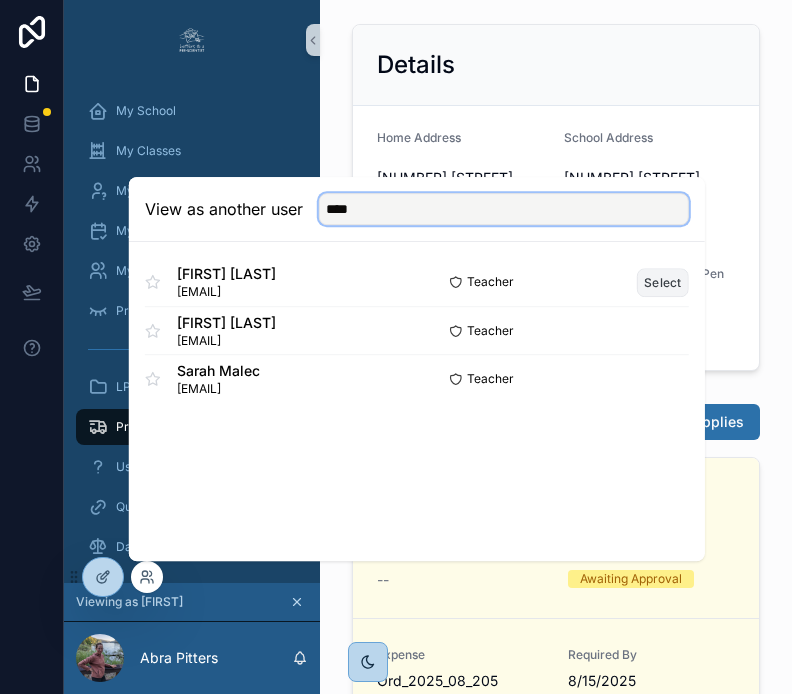 type on "****" 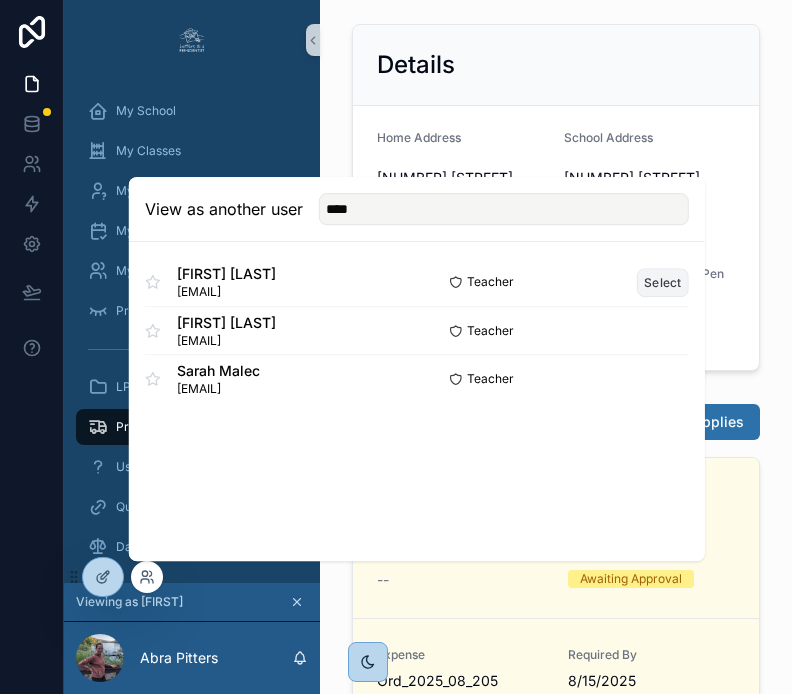 click on "Select" at bounding box center (663, 282) 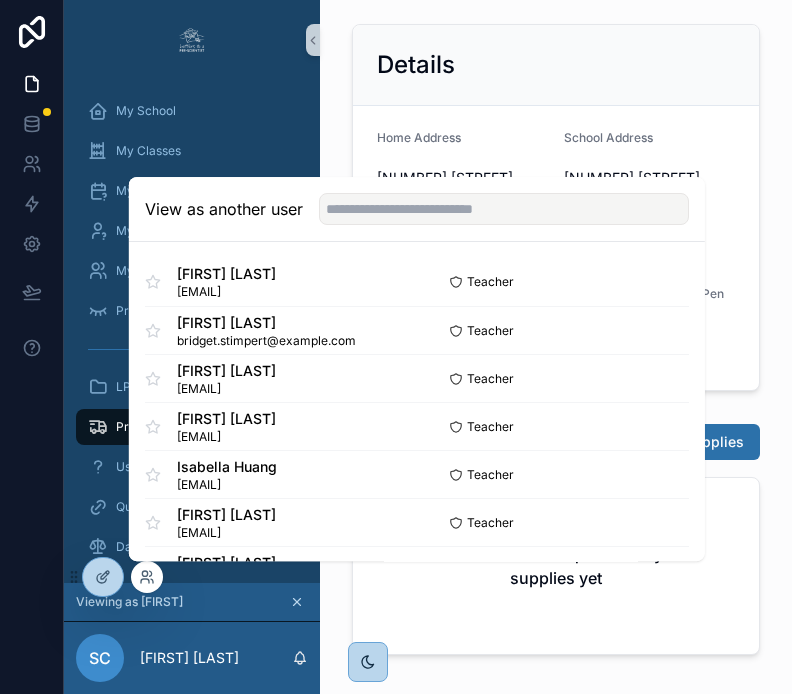 click on "Details Home Address [NUMBER] [STREET]
Unit [UNIT]
[CITY], [STATE] [POSTAL_CODE]
School Address [NUMBER] [STREET]
[CITY], [STATE] [POSTAL_CODE] Number of Students 0 Number of International Pen Pals 5 Program Supply Orders Order Supplies You have not requested any supplies yet Reimbursements Request Reimbursement  You have not requested any reimbursement yet" at bounding box center (556, 535) 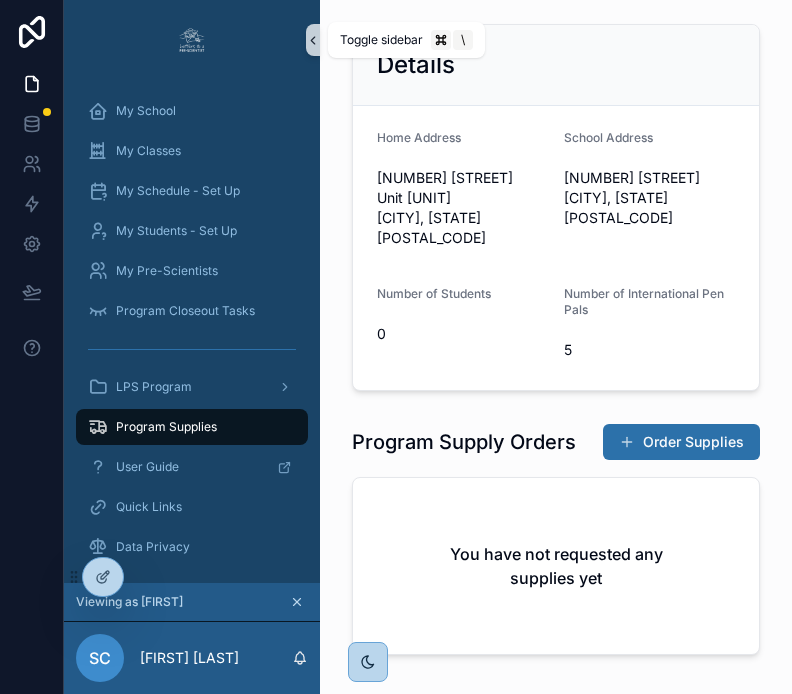 click 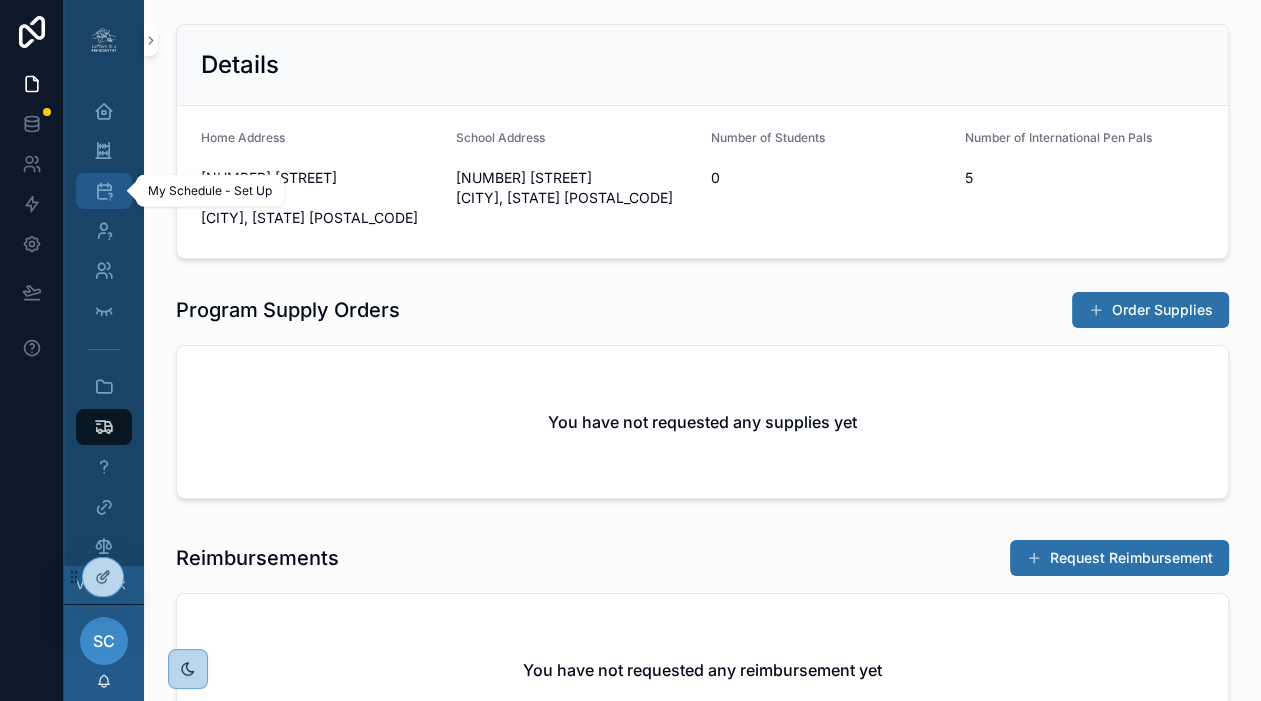click at bounding box center (104, 191) 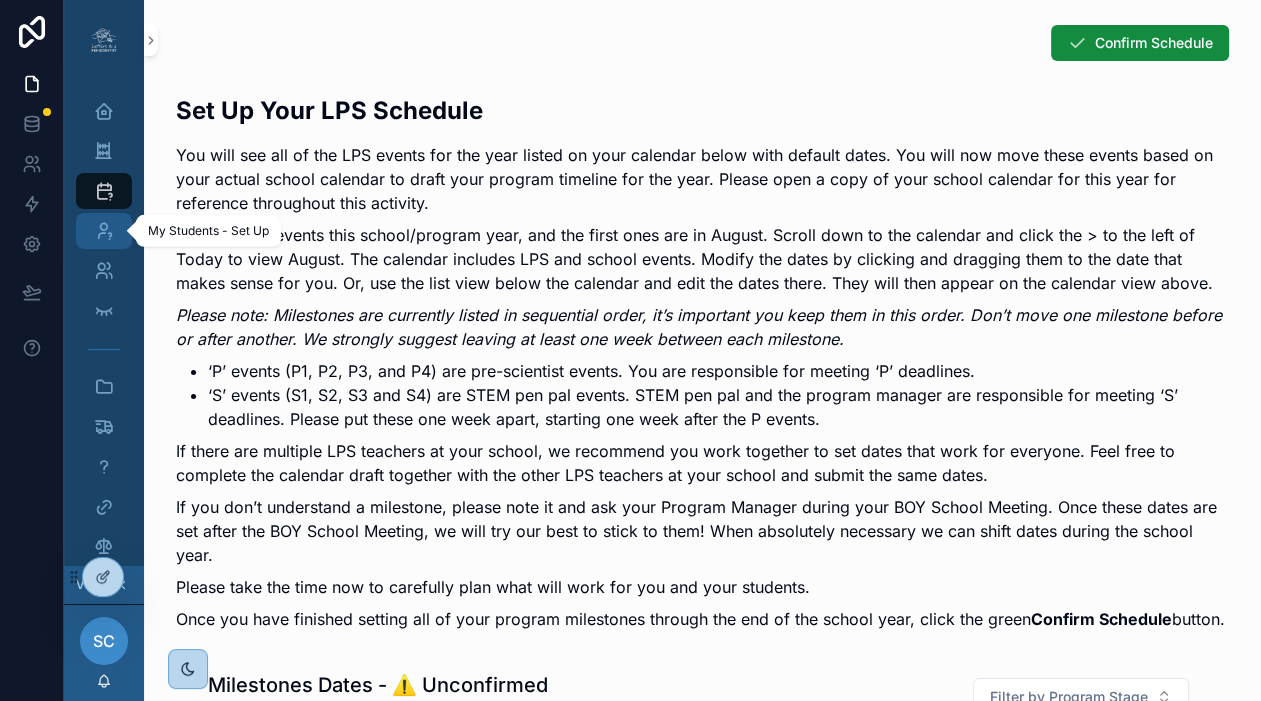 click on "My Students - Set Up" at bounding box center (104, 231) 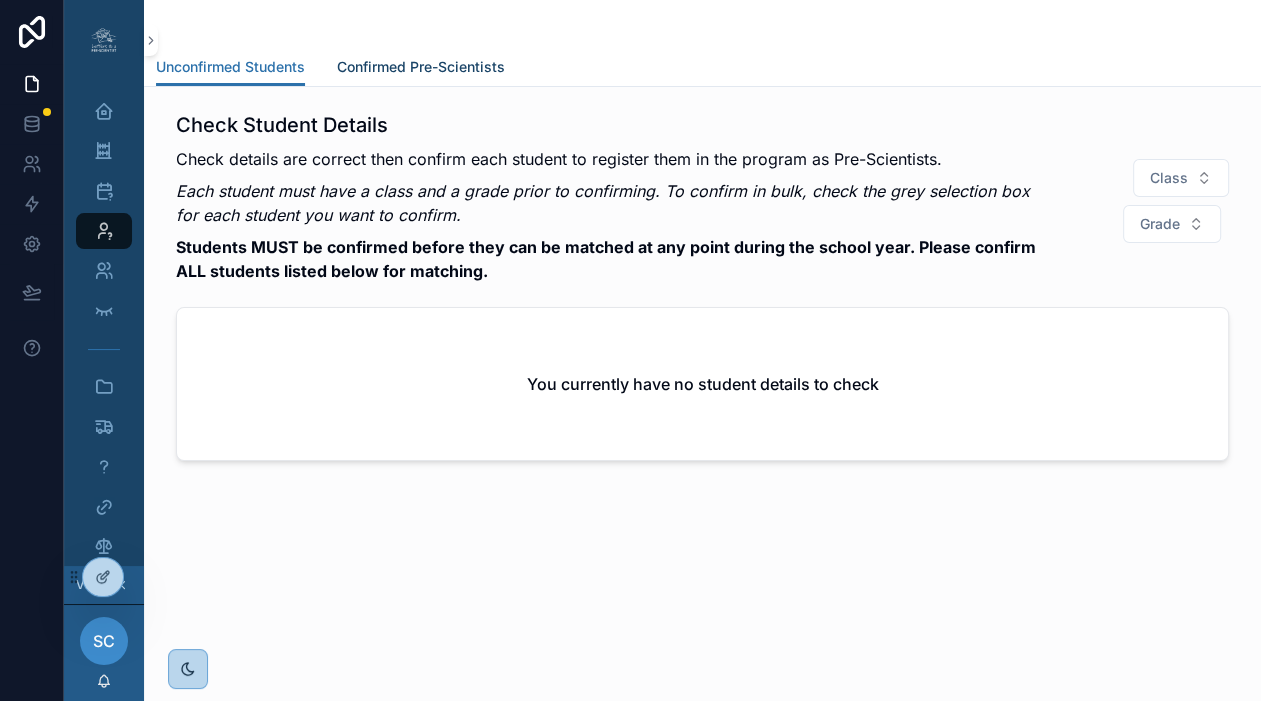 click on "Confirmed Pre-Scientists" at bounding box center [421, 67] 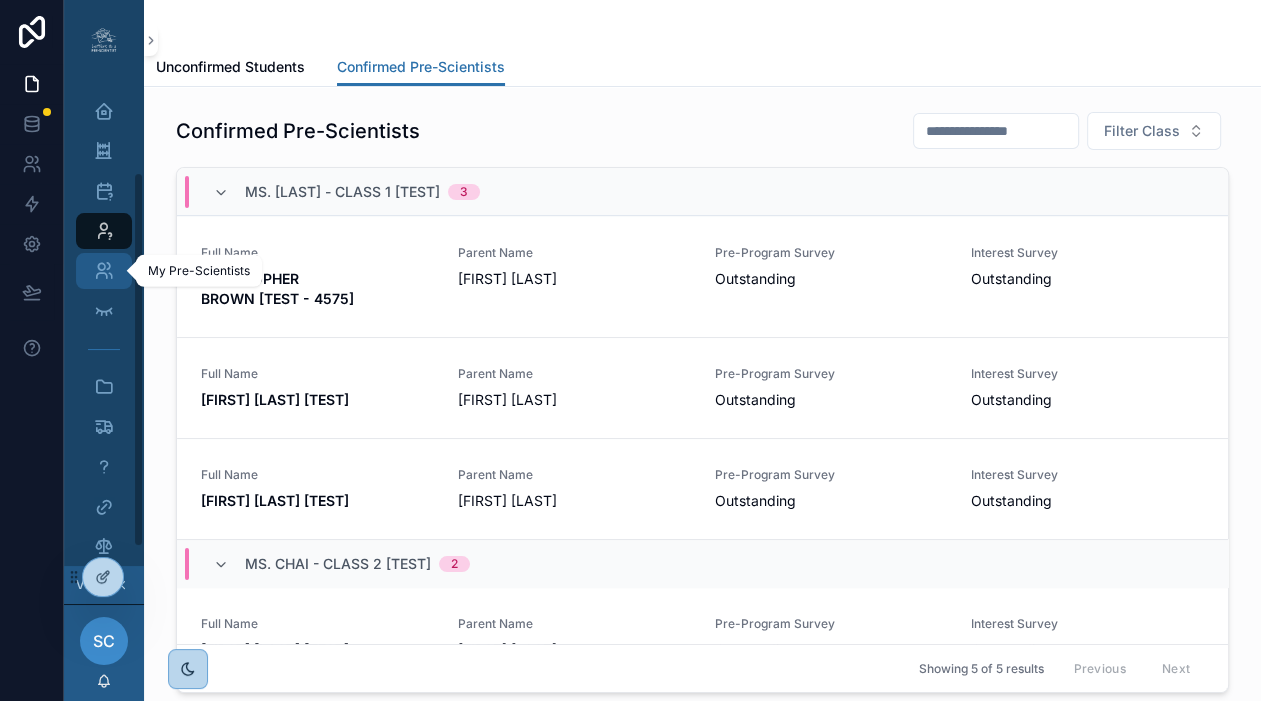 click on "My Pre-Scientists" at bounding box center (104, 271) 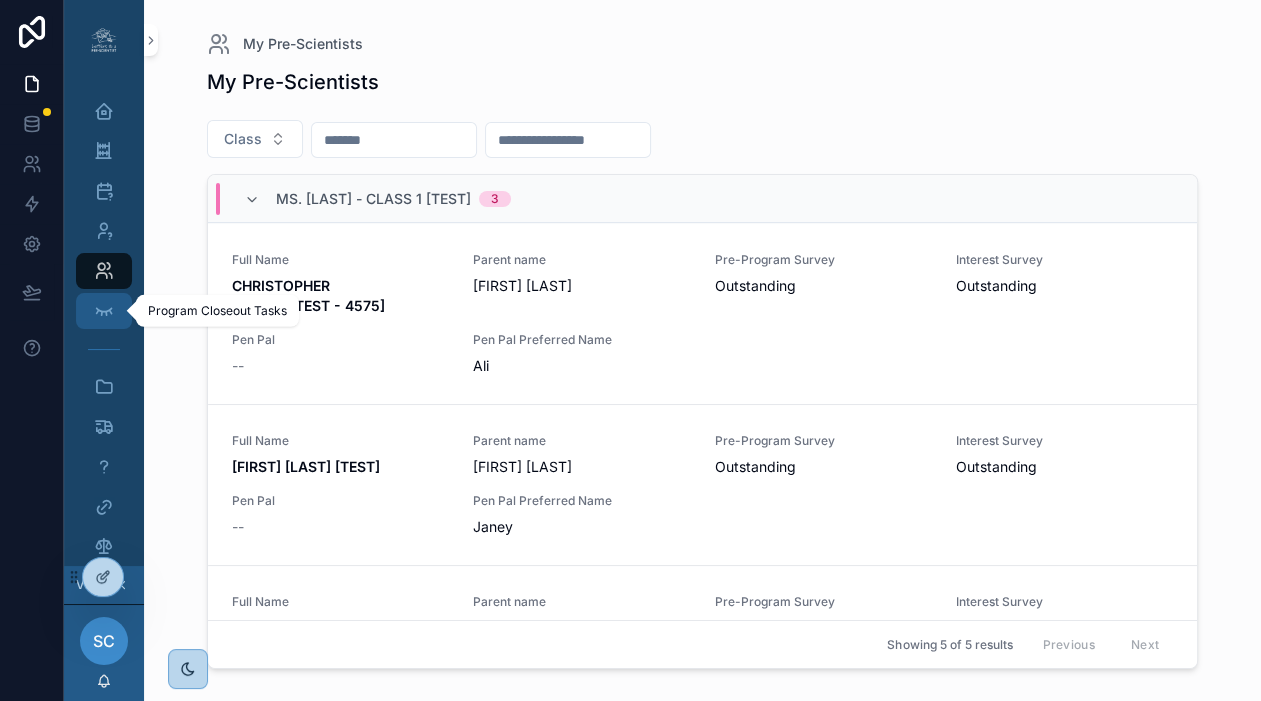 click at bounding box center [104, 311] 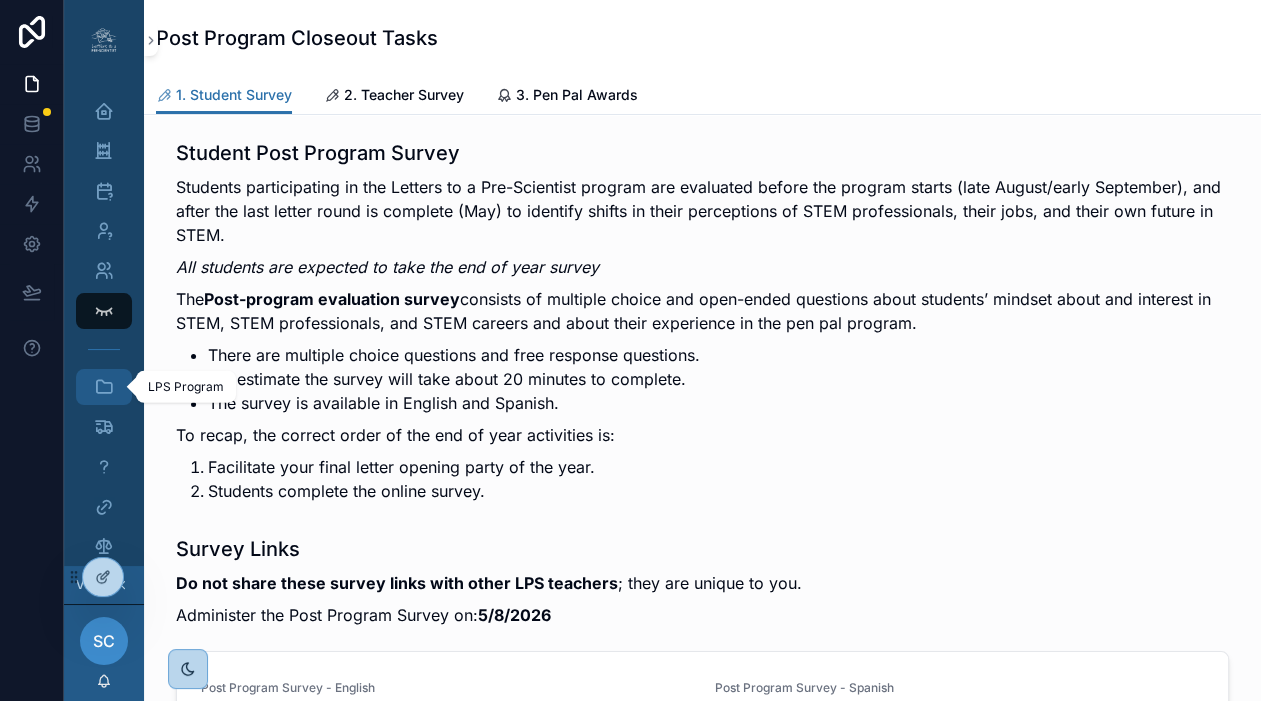 click at bounding box center (104, 387) 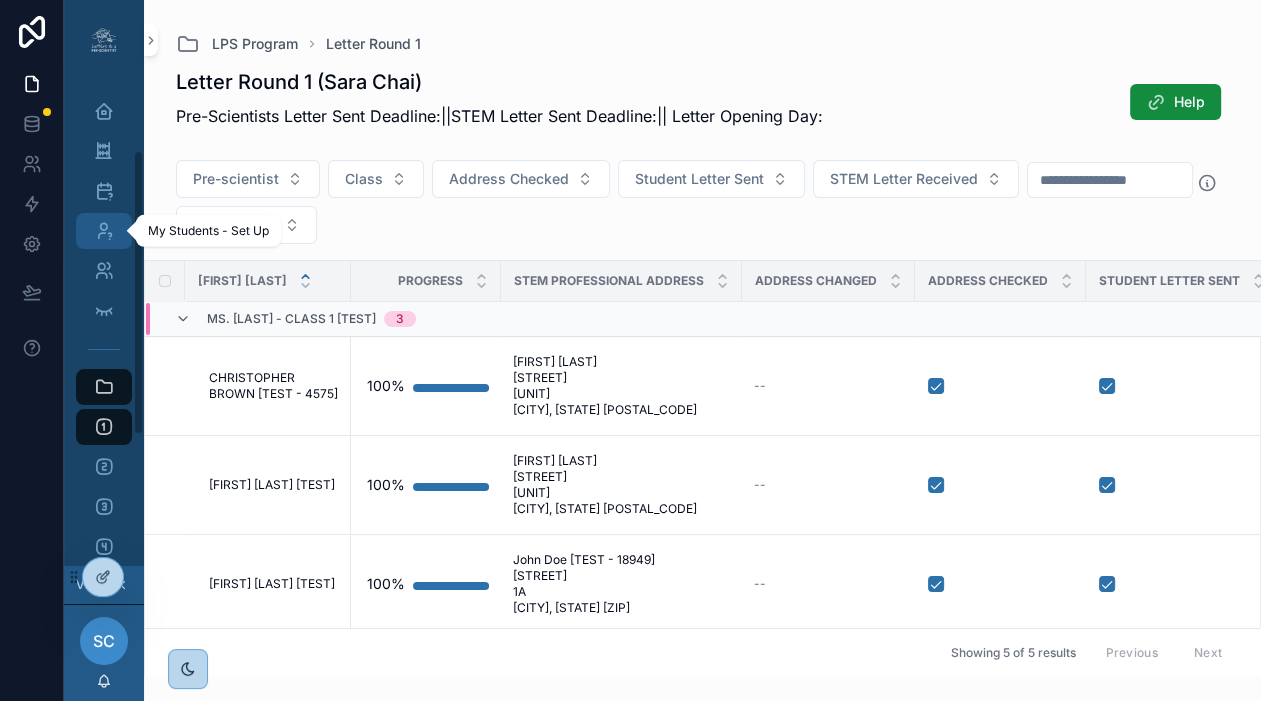 click at bounding box center [104, 231] 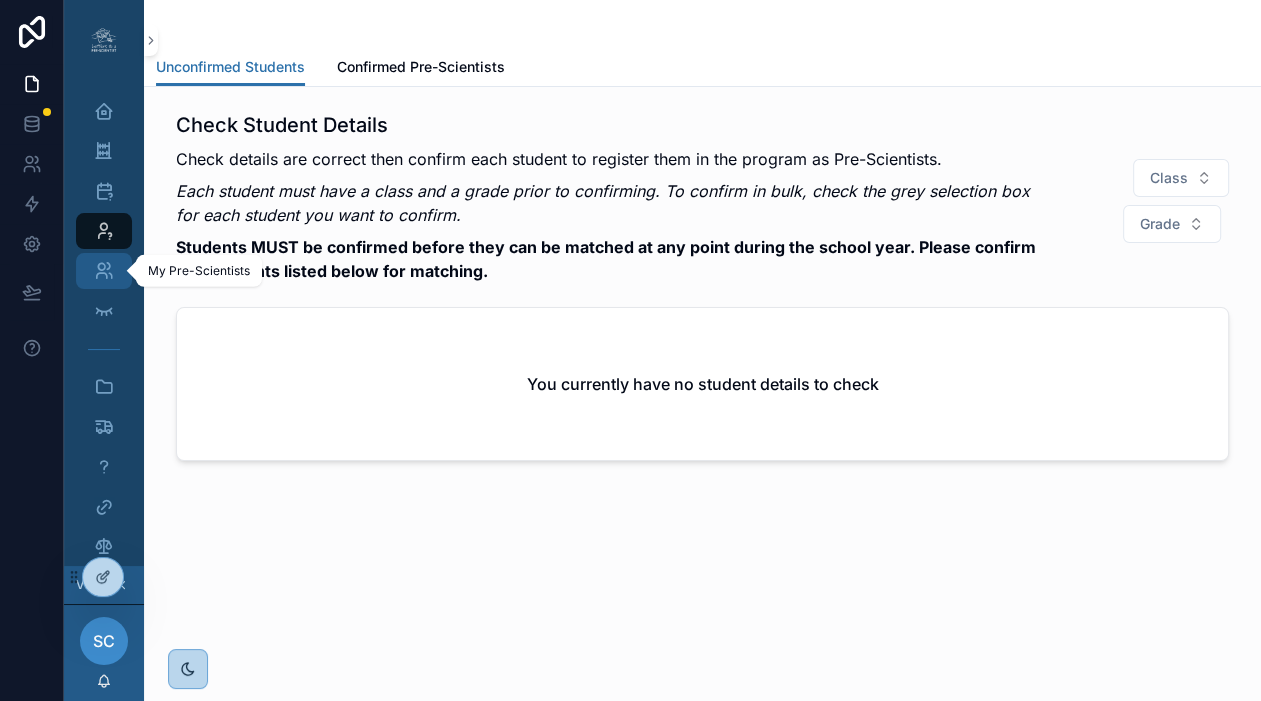 click at bounding box center (104, 271) 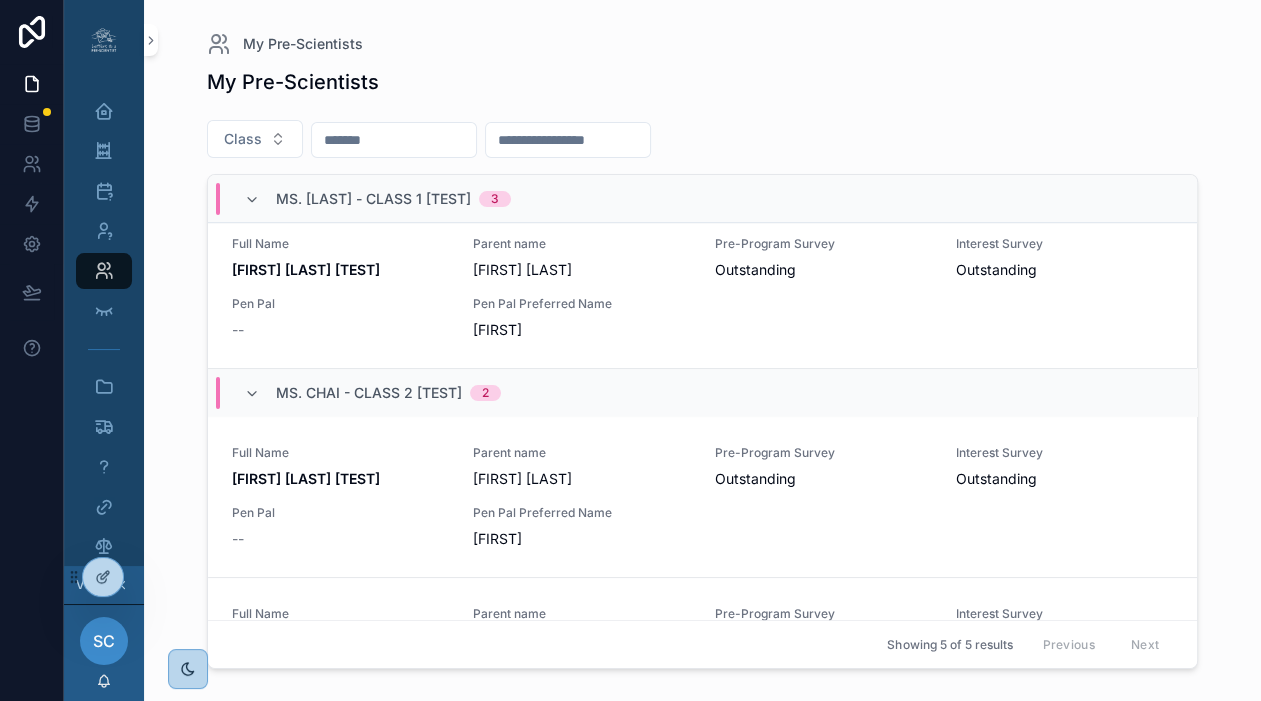 scroll, scrollTop: 493, scrollLeft: 0, axis: vertical 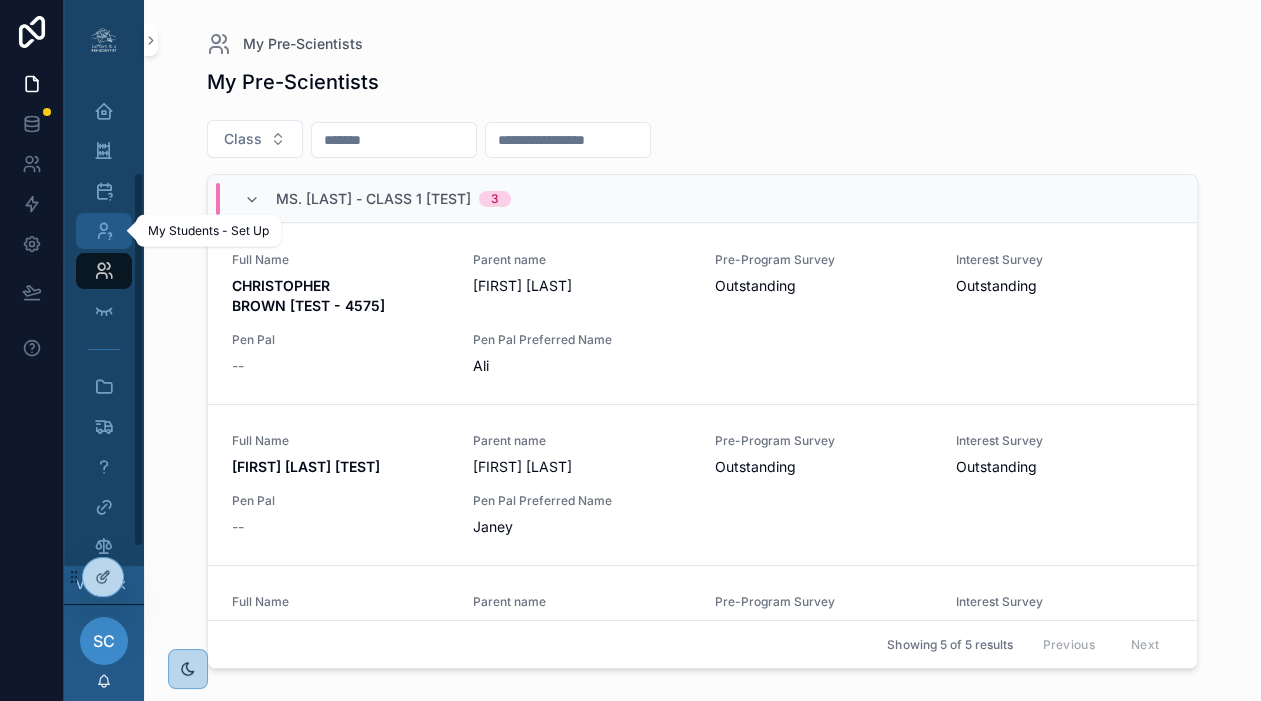 click at bounding box center [104, 231] 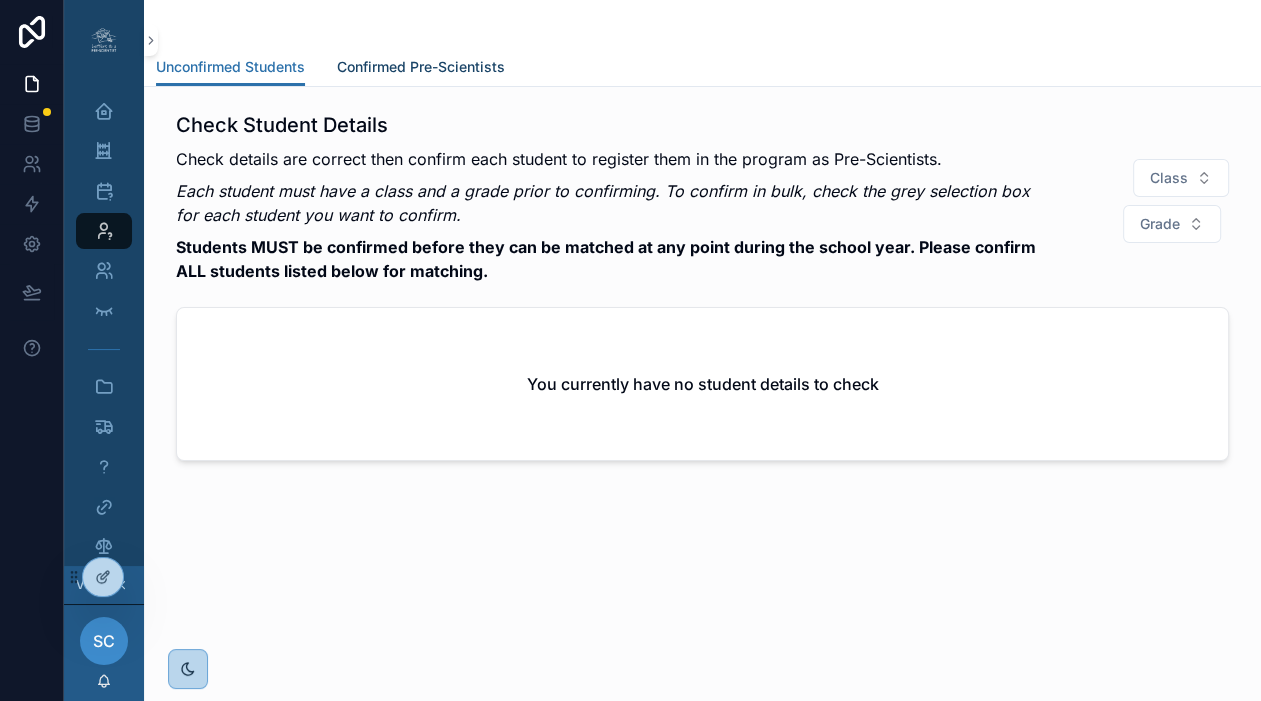 click on "Confirmed Pre-Scientists" at bounding box center [421, 67] 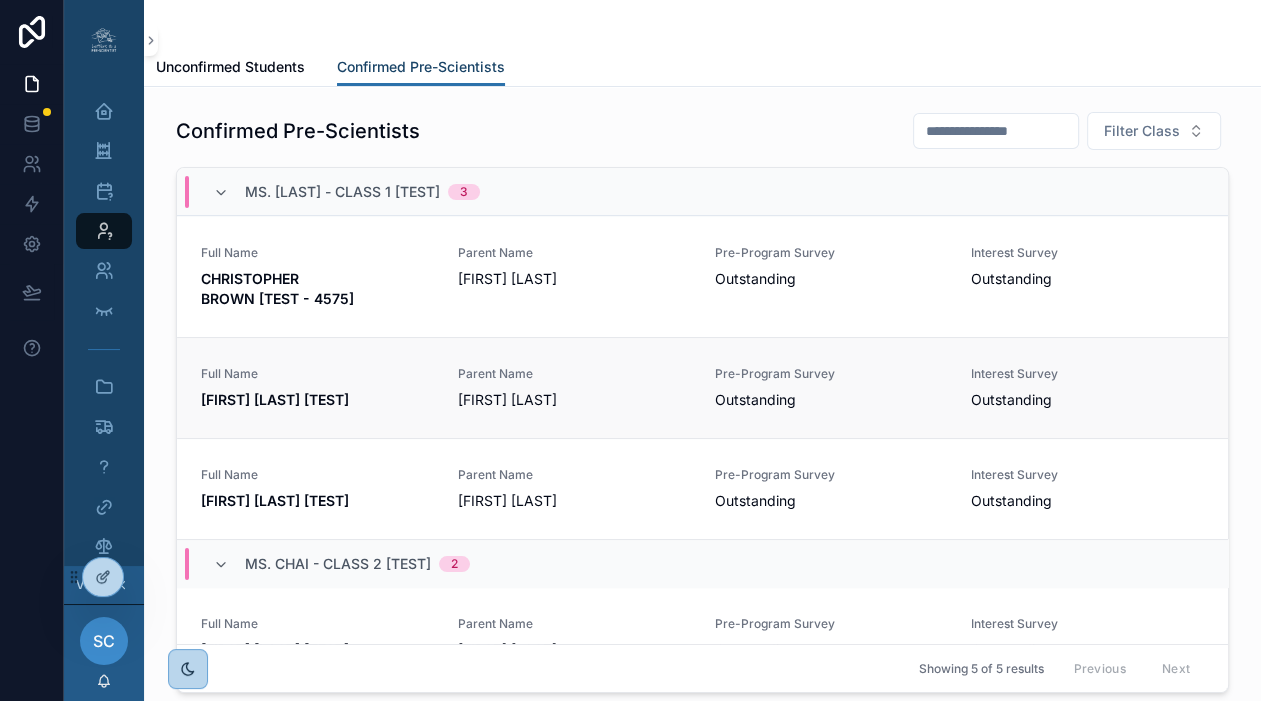 scroll, scrollTop: 163, scrollLeft: 0, axis: vertical 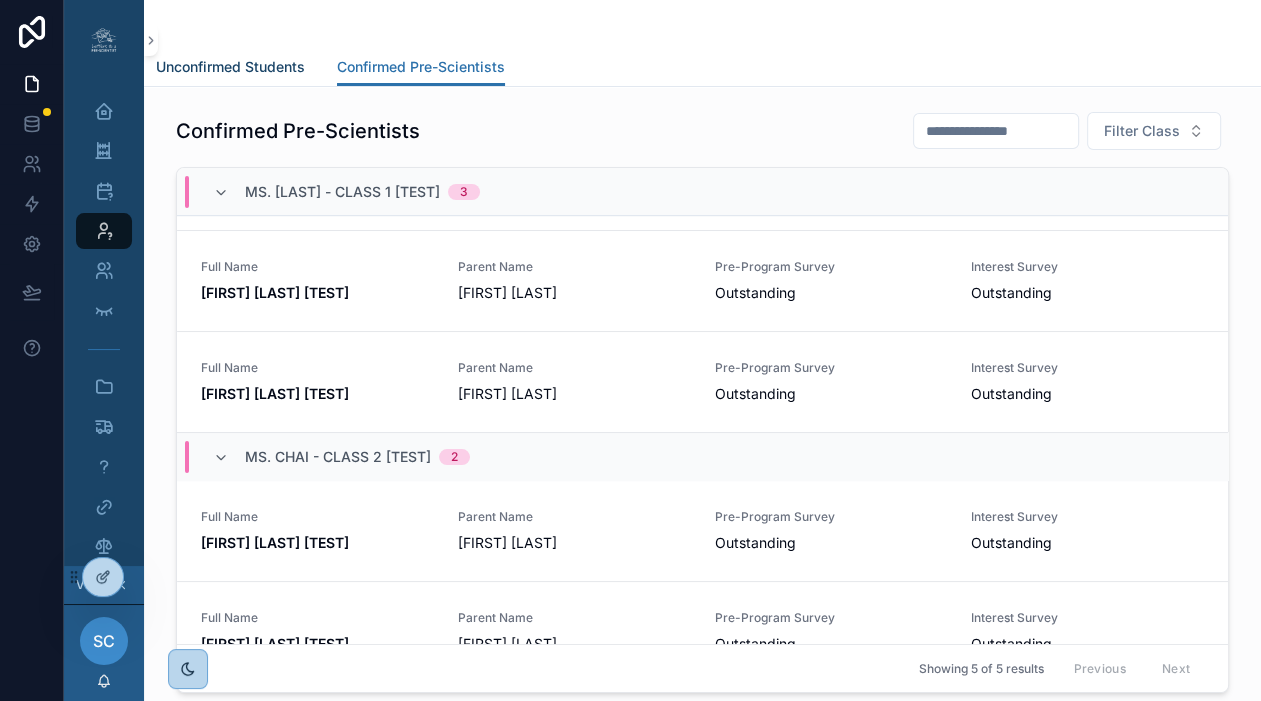 click on "Unconfirmed Students" at bounding box center [230, 67] 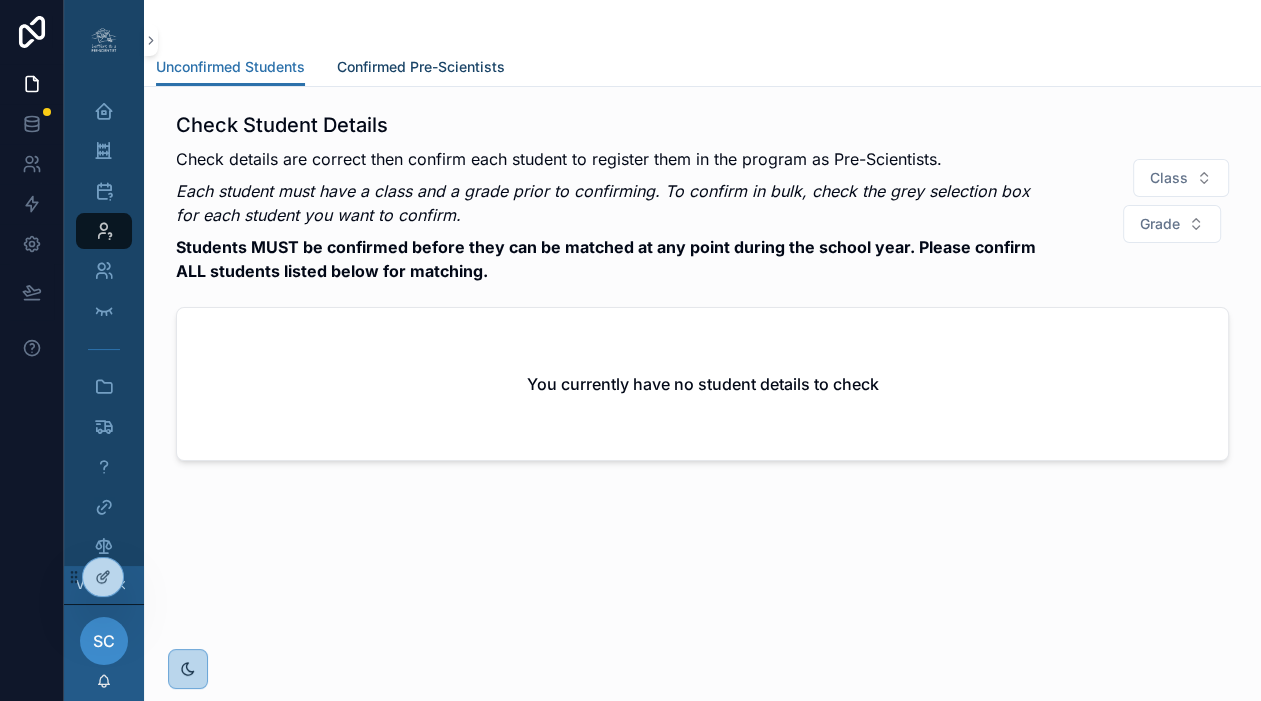 click on "Confirmed Pre-Scientists" at bounding box center (421, 67) 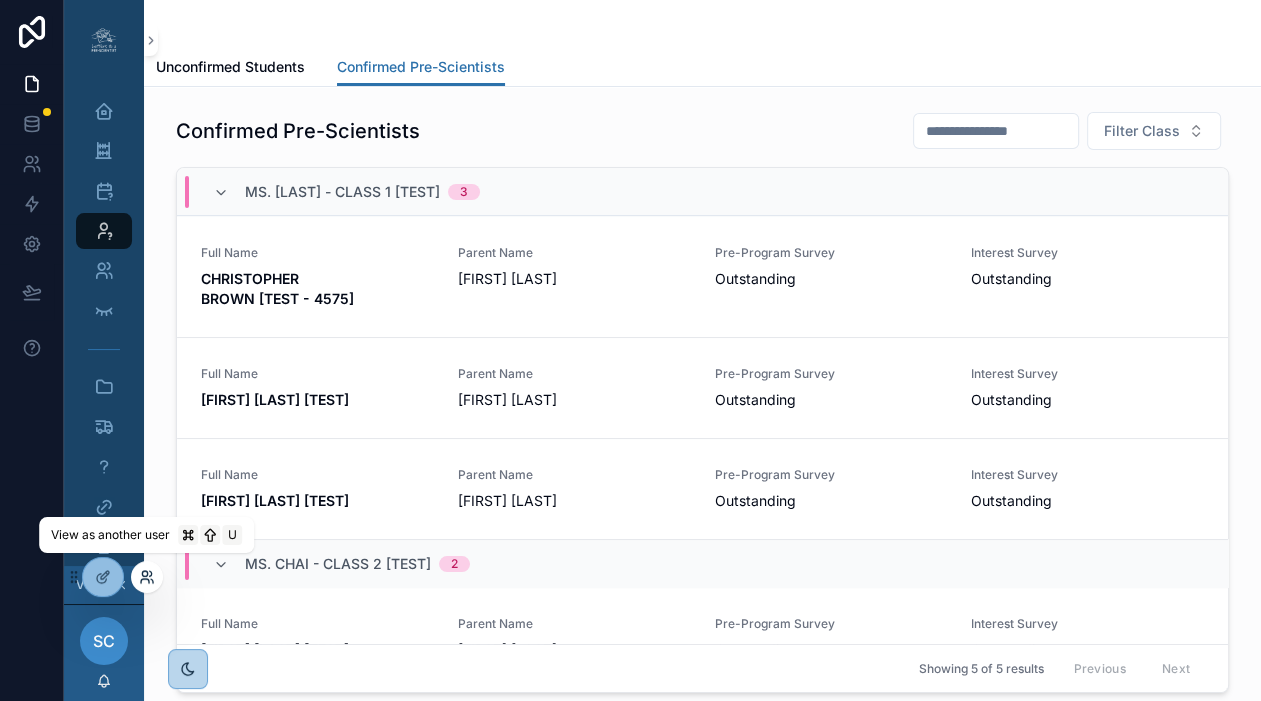 click 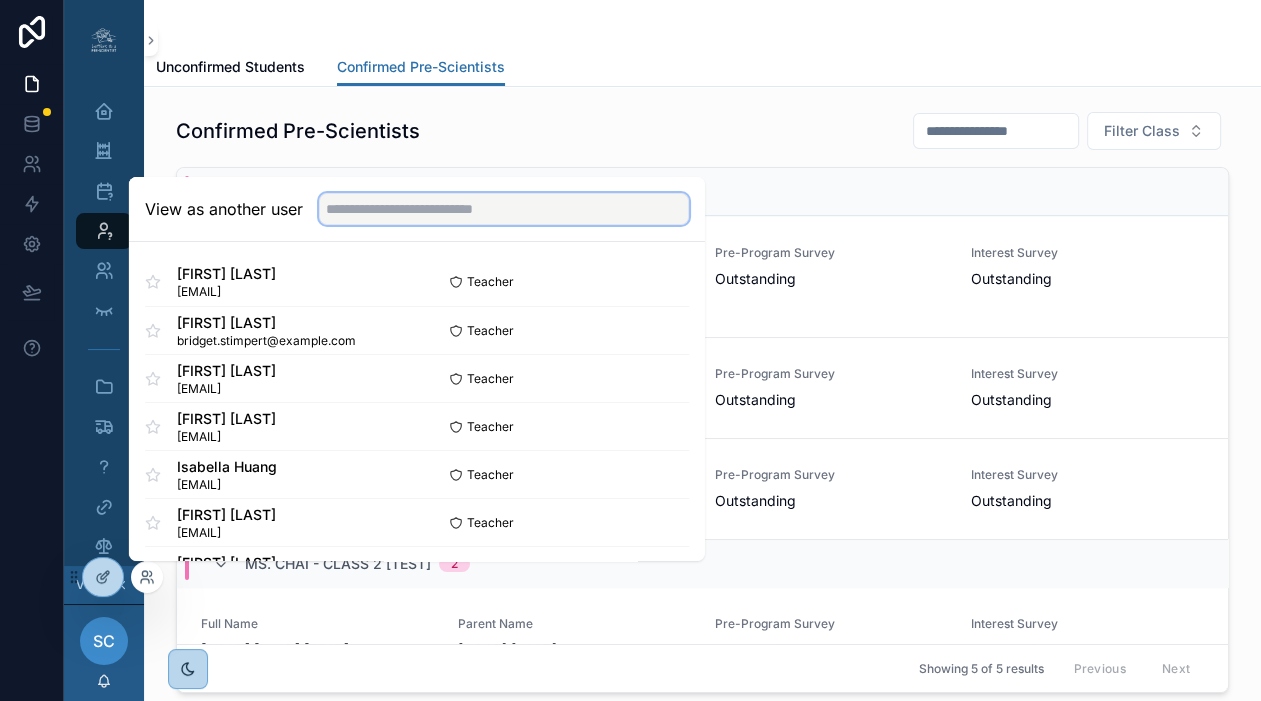 click at bounding box center [504, 209] 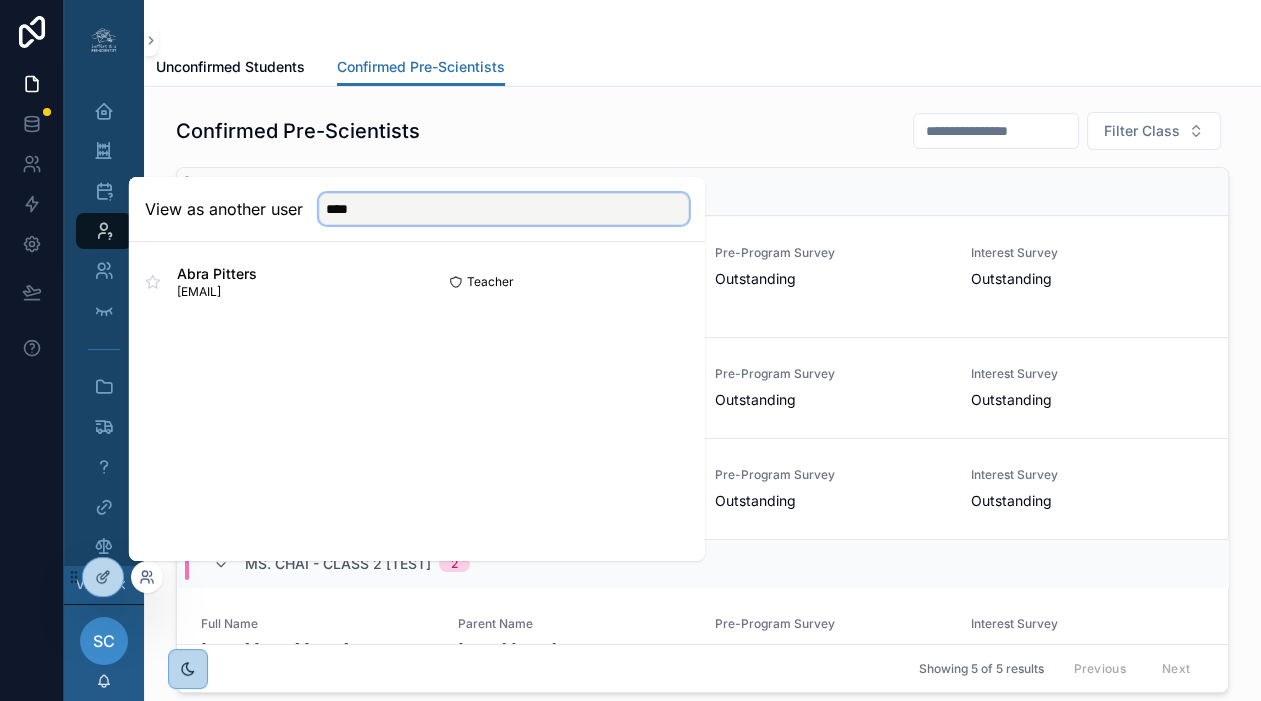 type on "****" 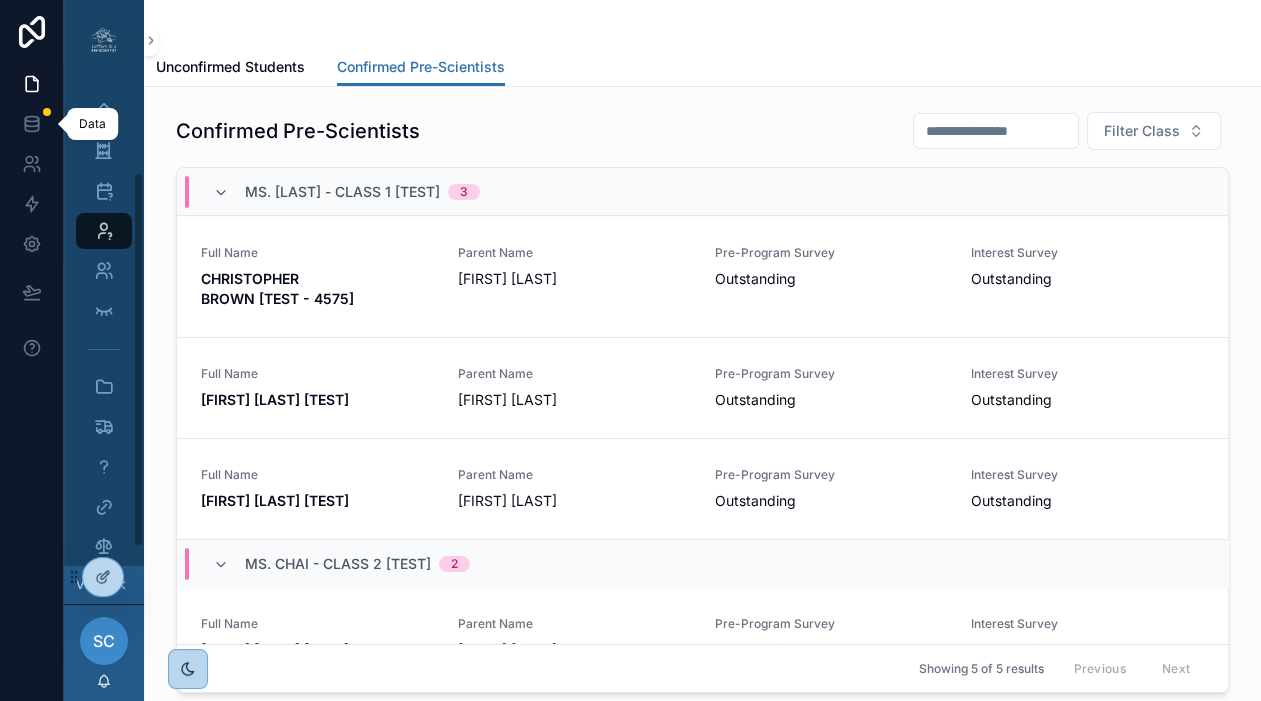 click on "Data" at bounding box center [92, 124] 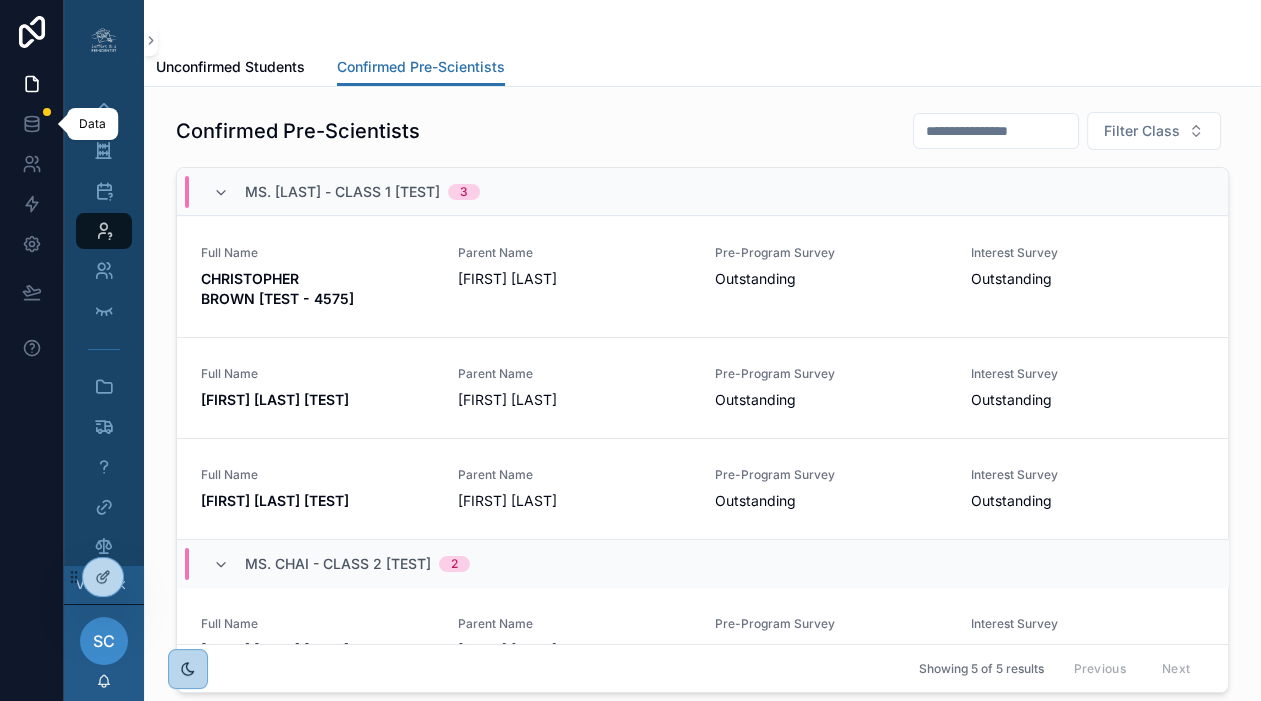 click on "Data" at bounding box center (92, 124) 